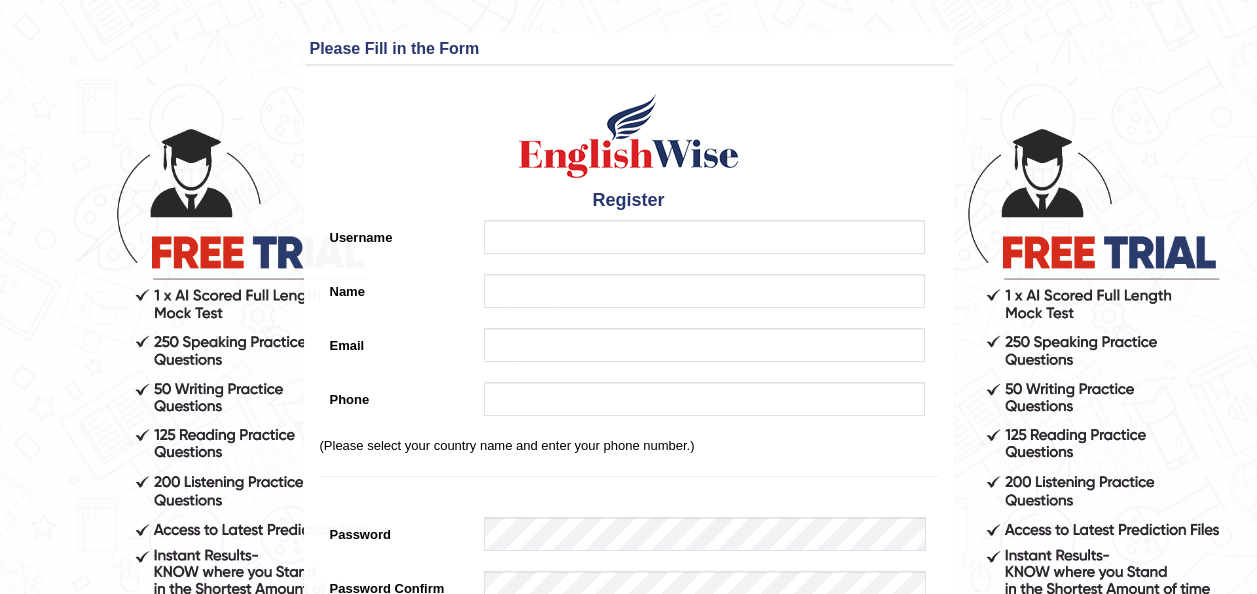 scroll, scrollTop: 0, scrollLeft: 0, axis: both 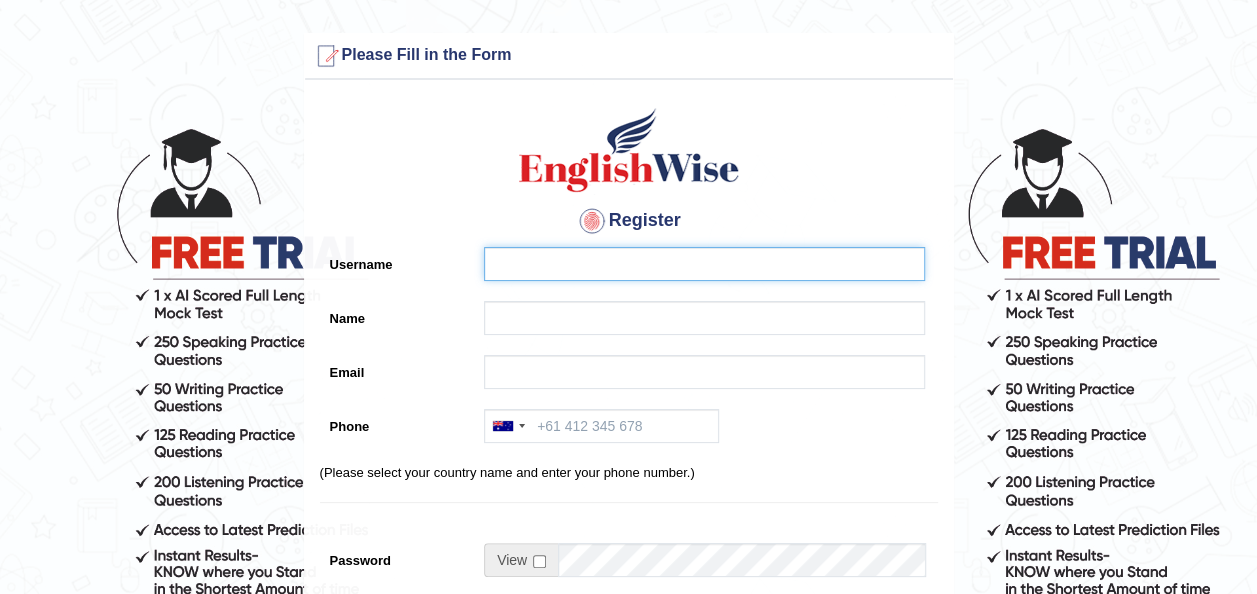 click on "Username" at bounding box center (704, 264) 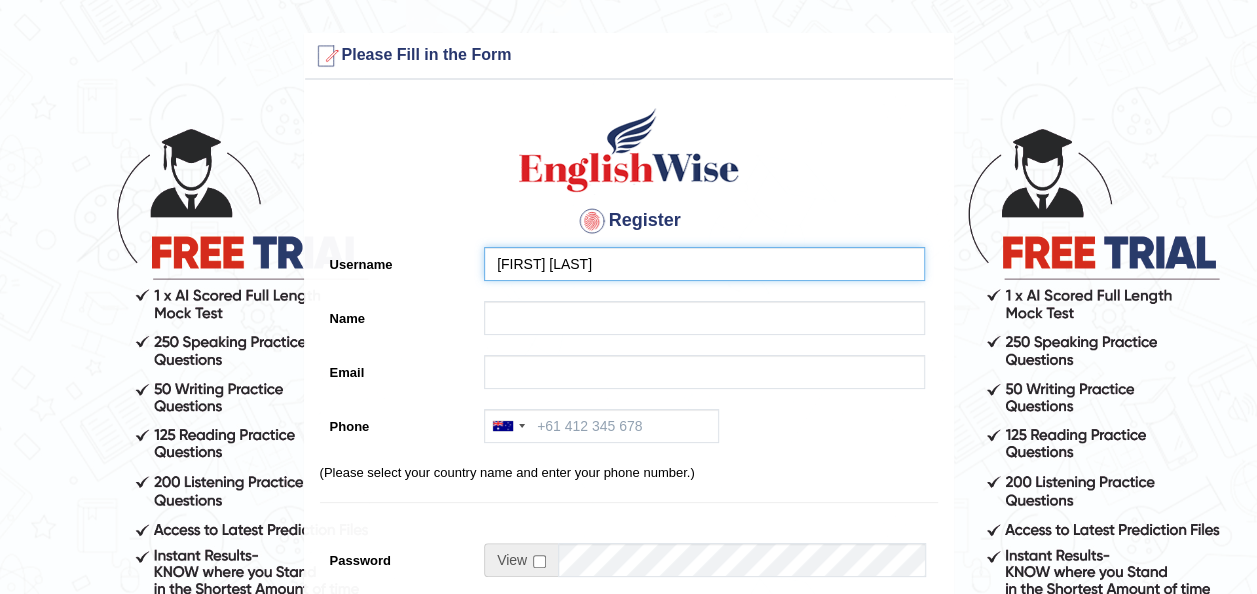 type on "[FIRST] [LAST]" 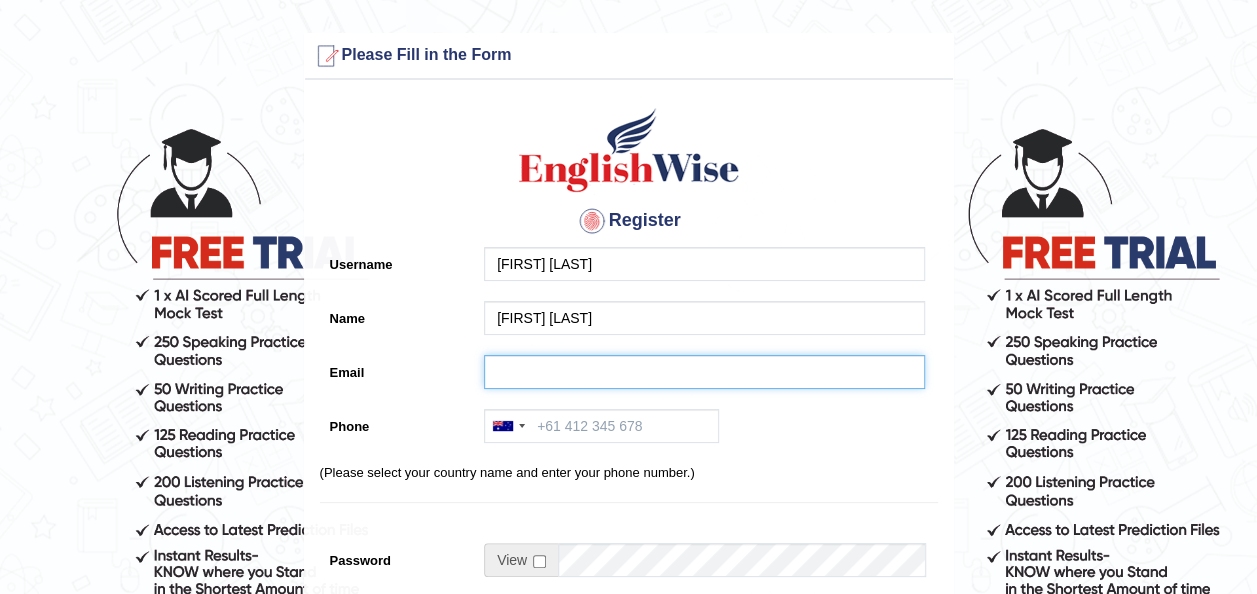 type on "[EMAIL]" 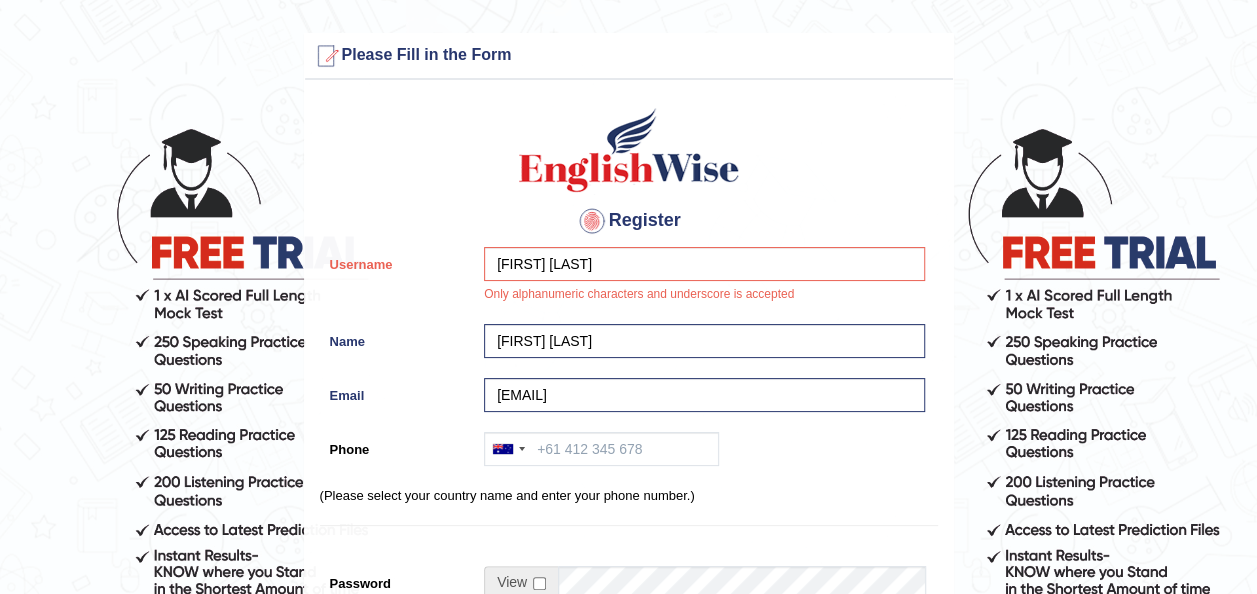 click on "Australia +61 India (भारत) +91 New Zealand +64 United States +1 Canada +1 United Arab Emirates (‫الإمارات العربية المتحدة‬‎) +971 Saudi Arabia (‫المملكة العربية السعودية‬‎) +966 Bahrain (‫البحرين‬‎) +973 Afghanistan (‫افغانستان‬‎) +93 Albania (Shqipëri) +355 Algeria (‫الجزائر‬‎) +213 American Samoa +1 Andorra +376 Angola +244 Anguilla +1 Antigua and Barbuda +1 Argentina +54 Armenia (Հայաստան) +374 Aruba +297 Australia +61 Austria (Österreich) +43 Azerbaijan (Azərbaycan) +994 Bahamas +1 Bahrain (‫البحرين‬‎) +973 Bangladesh (বাংলাদেশ) +880 Barbados +1 Belarus (Беларусь) +375 Belgium (België) +32 Belize +501 Benin (Bénin) +229 Bermuda +1 Bhutan (འབྲུག) +975 Bolivia +591 Bosnia and Herzegovina (Босна и Херцеговина) +387 Botswana +267 Brazil (Brasil) +55 British Indian Ocean Territory +246 British Virgin Islands +1 Brunei +673 +359" at bounding box center [699, 454] 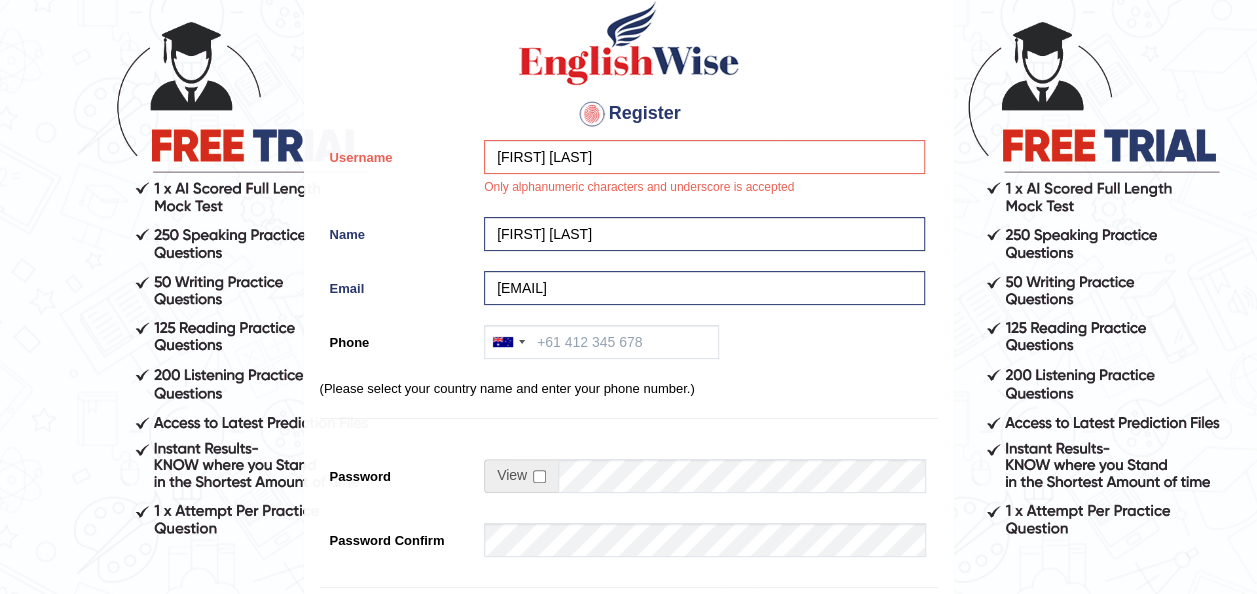 scroll, scrollTop: 108, scrollLeft: 0, axis: vertical 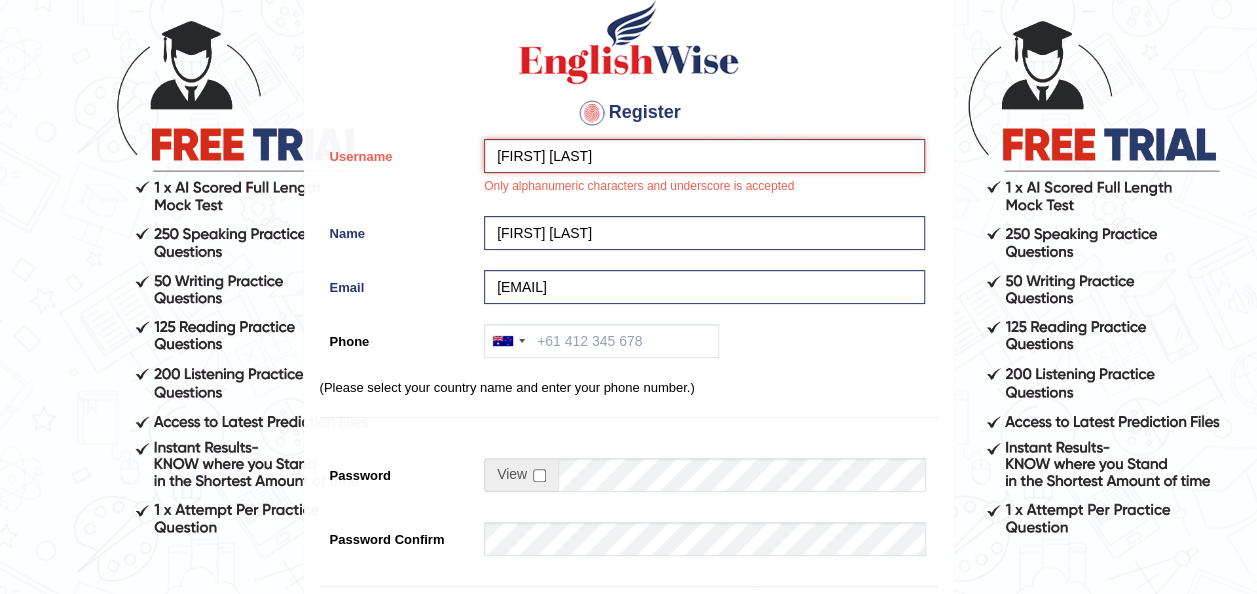 click on "jins john" at bounding box center (704, 156) 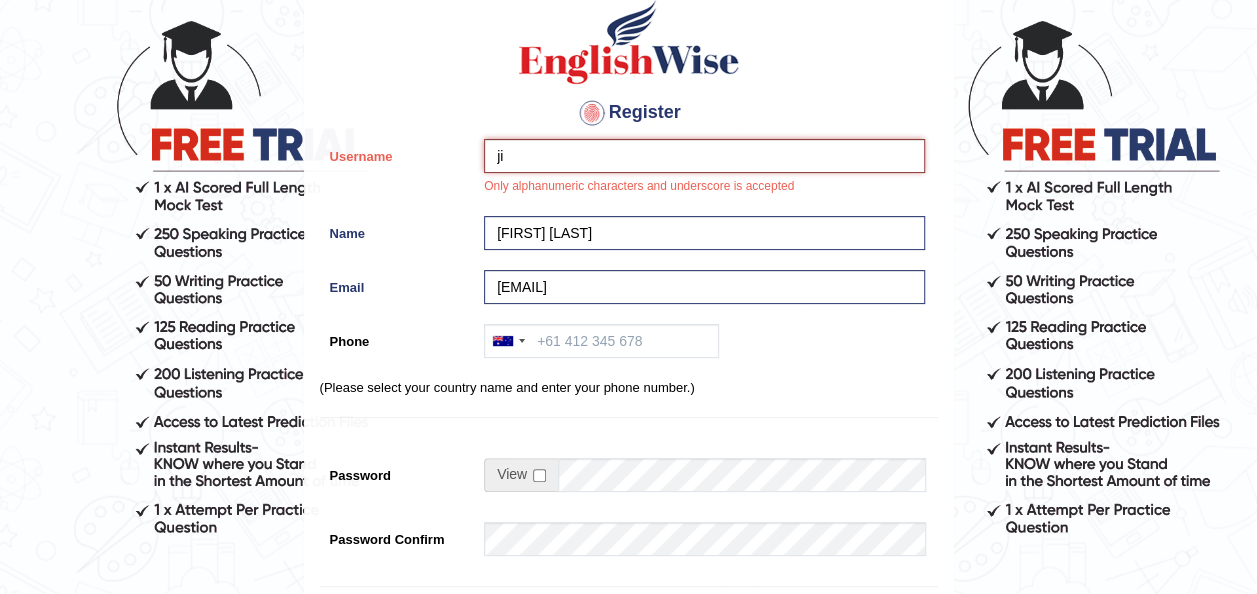type on "j" 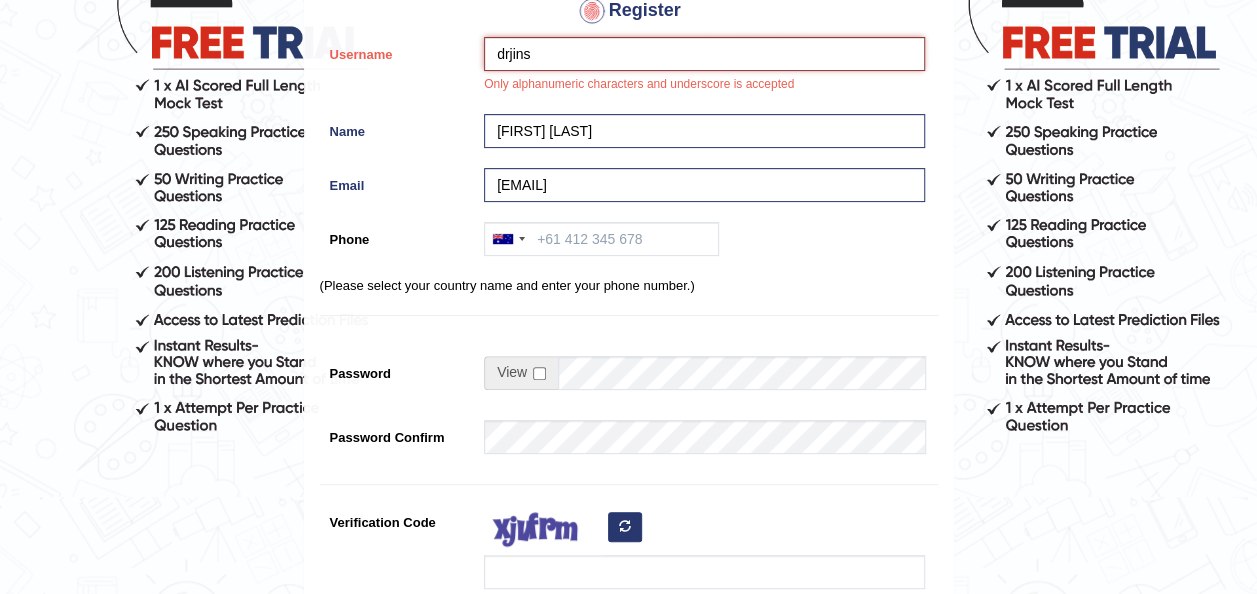 scroll, scrollTop: 238, scrollLeft: 0, axis: vertical 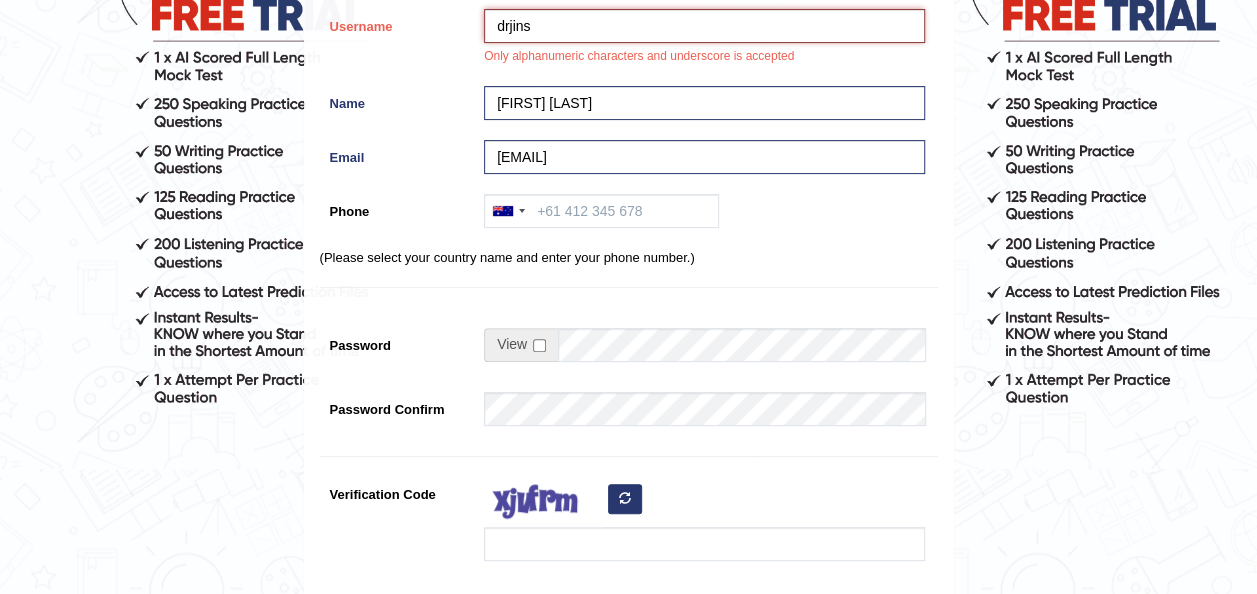 type on "drjins" 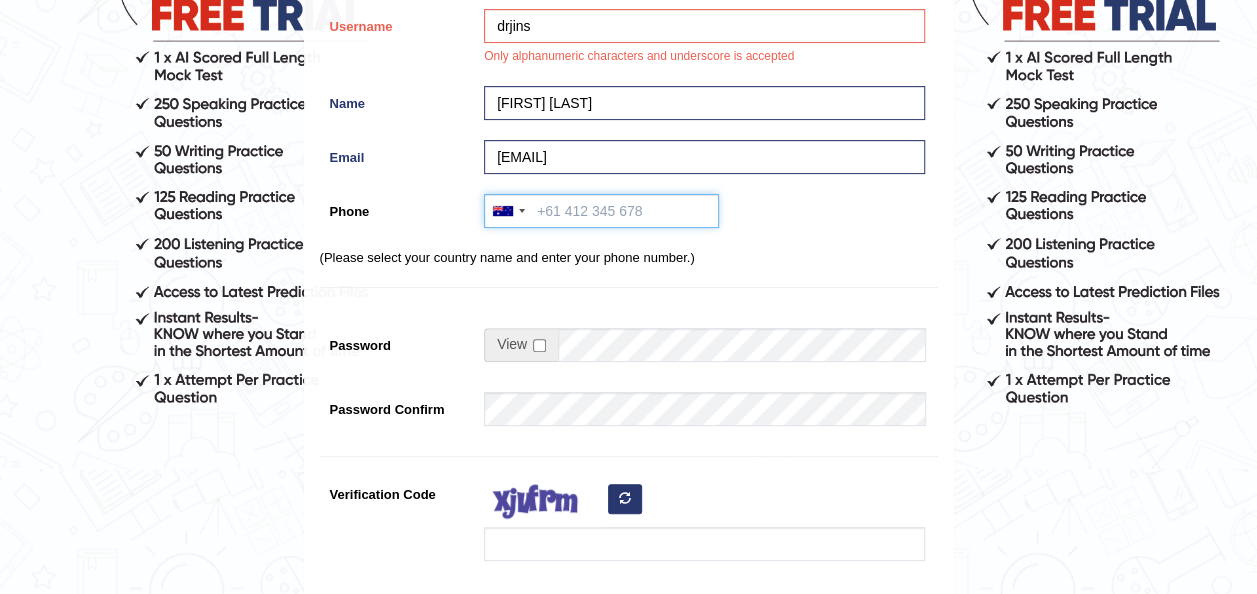 click on "Phone" at bounding box center [601, 211] 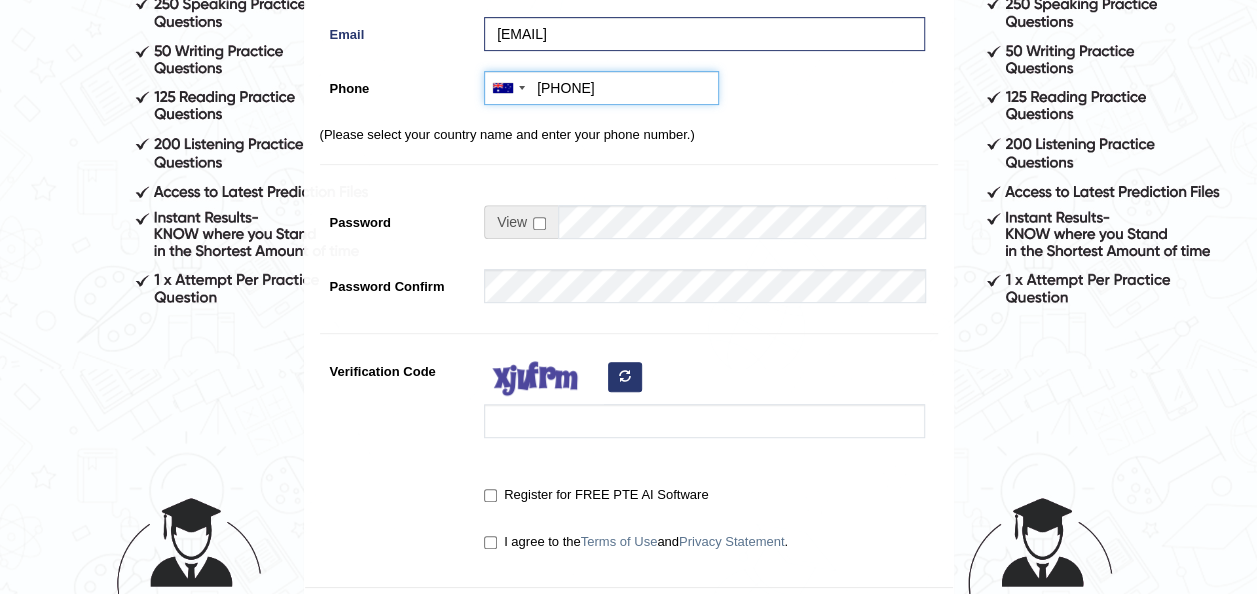 scroll, scrollTop: 340, scrollLeft: 0, axis: vertical 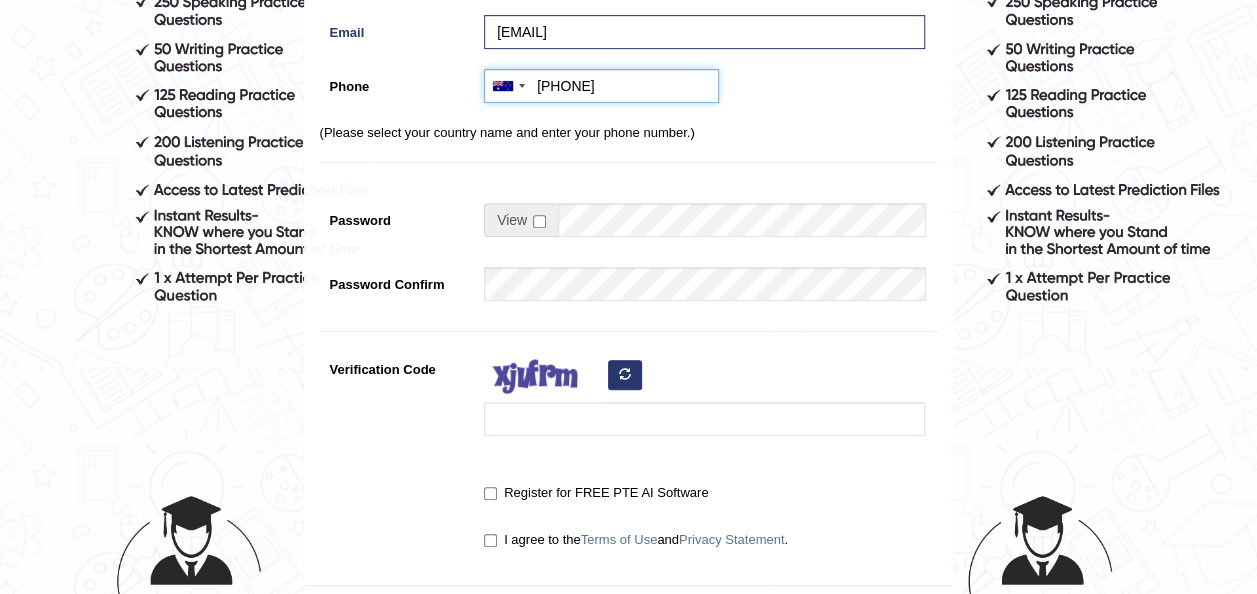 type on "0424434069" 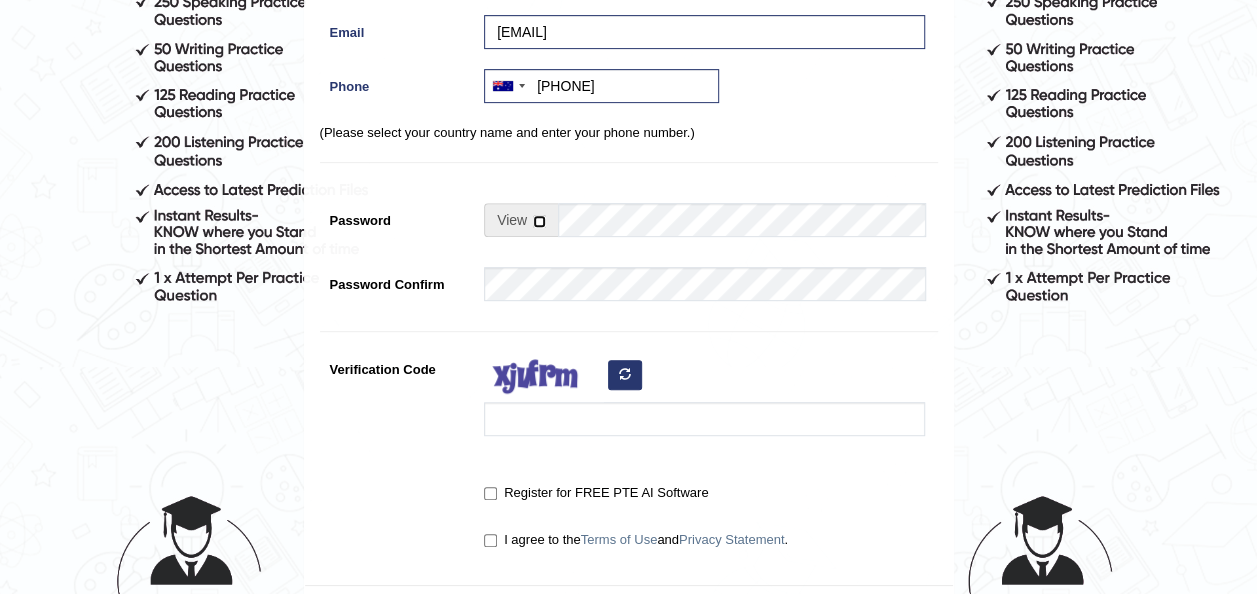 click at bounding box center [539, 221] 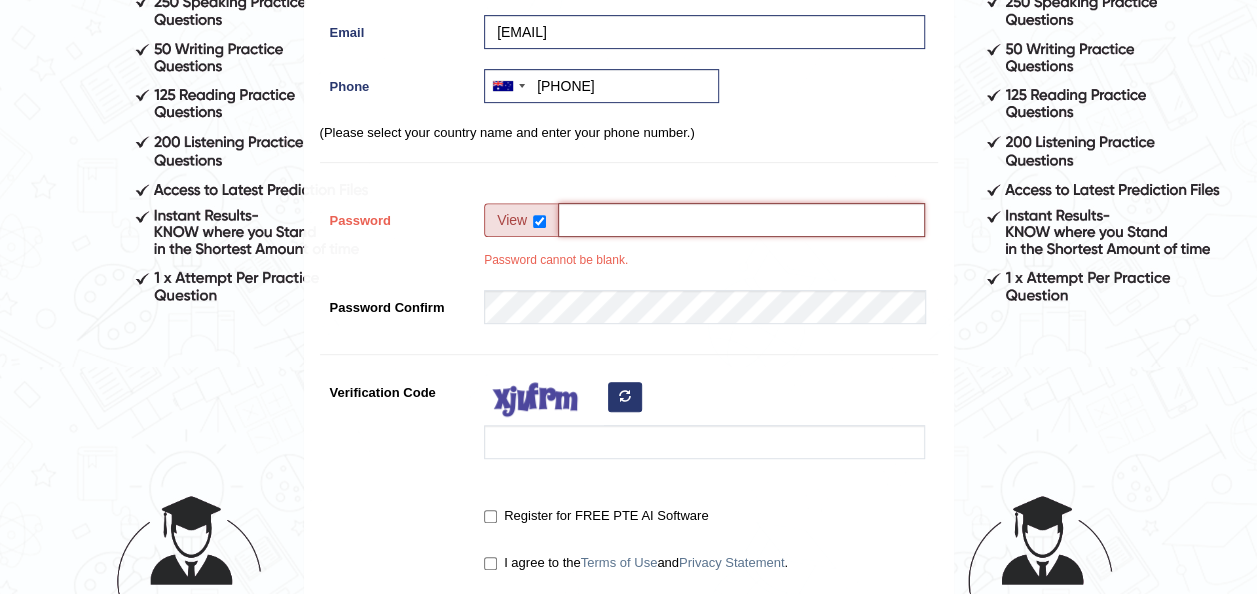 click on "Password" at bounding box center [741, 220] 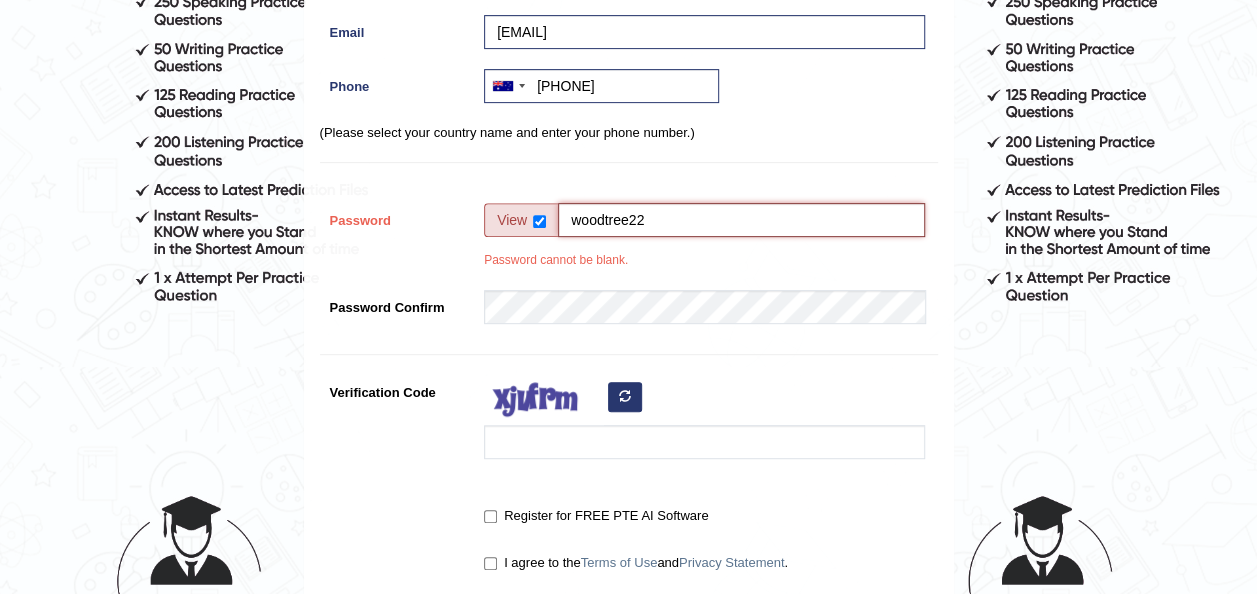 click on "Register
Username
drjins
Name
jins john
Email
drjinsjohn1@gmail.com
Phone
Australia +61 India (भारत) +91 New Zealand +64 United States +1 Canada +1 United Arab Emirates (‫الإمارات العربية المتحدة‬‎) +971 Saudi Arabia (‫المملكة العربية السعودية‬‎) +966 Bahrain (‫البحرين‬‎) +973 Afghanistan (‫افغانستان‬‎) +93 Albania (Shqipëri) +355 Algeria (‫الجزائر‬‎) +213 American Samoa +1 Andorra +376 Angola +244 Anguilla +1 Antigua and Barbuda +1 Argentina +54 Armenia (Հայաստան) +374 Aruba +297 Australia +61 Austria (Österreich) +43 Azerbaijan (Azərbaycan) +994 Bahamas +1 Bahrain (‫البحرين‬‎) +973 Bangladesh (বাংলাদেশ) +880 Barbados +1 Belarus (Беларусь) +375 Belgium (België) +32 Belize +501 Benin (Bénin) +229 Bermuda +1 Bhutan (འབྲུག) +975 Bolivia +591 Bosnia and Herzegovina (Босна и Херцеговина)" at bounding box center (629, 179) 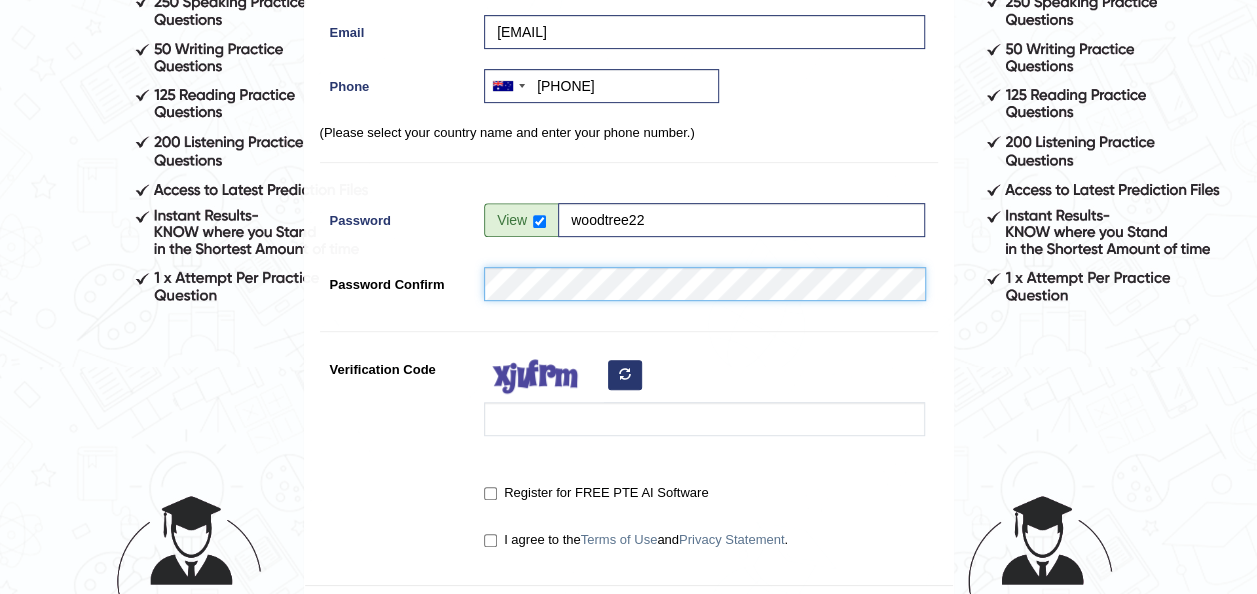 click on "Submit" at bounding box center [629, 613] 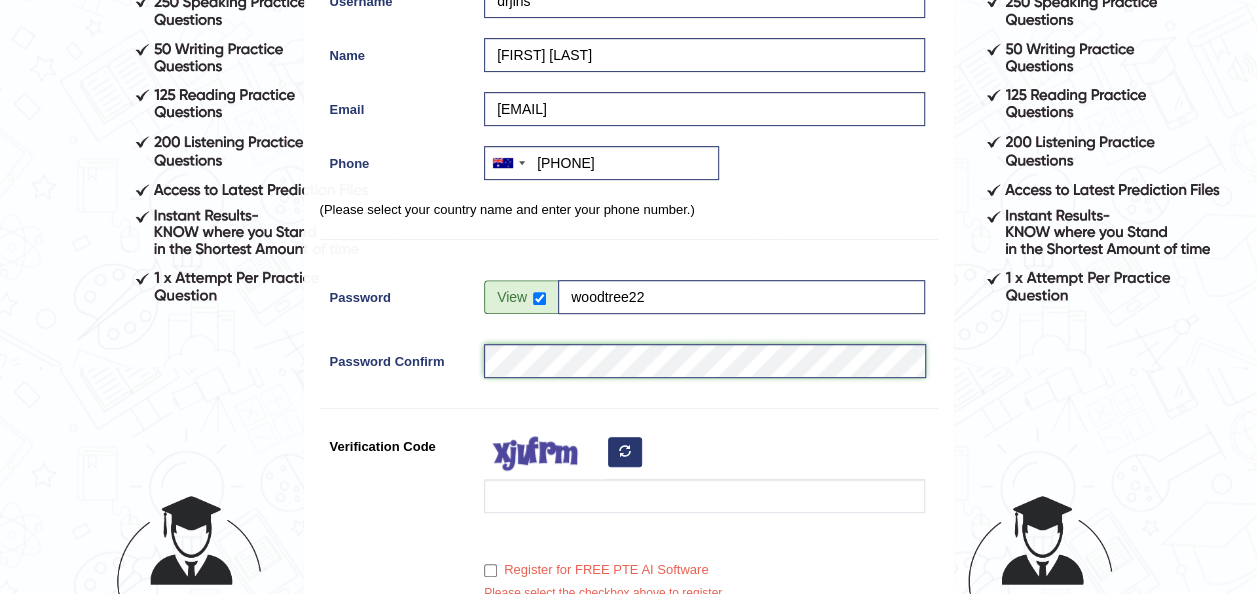 scroll, scrollTop: 417, scrollLeft: 0, axis: vertical 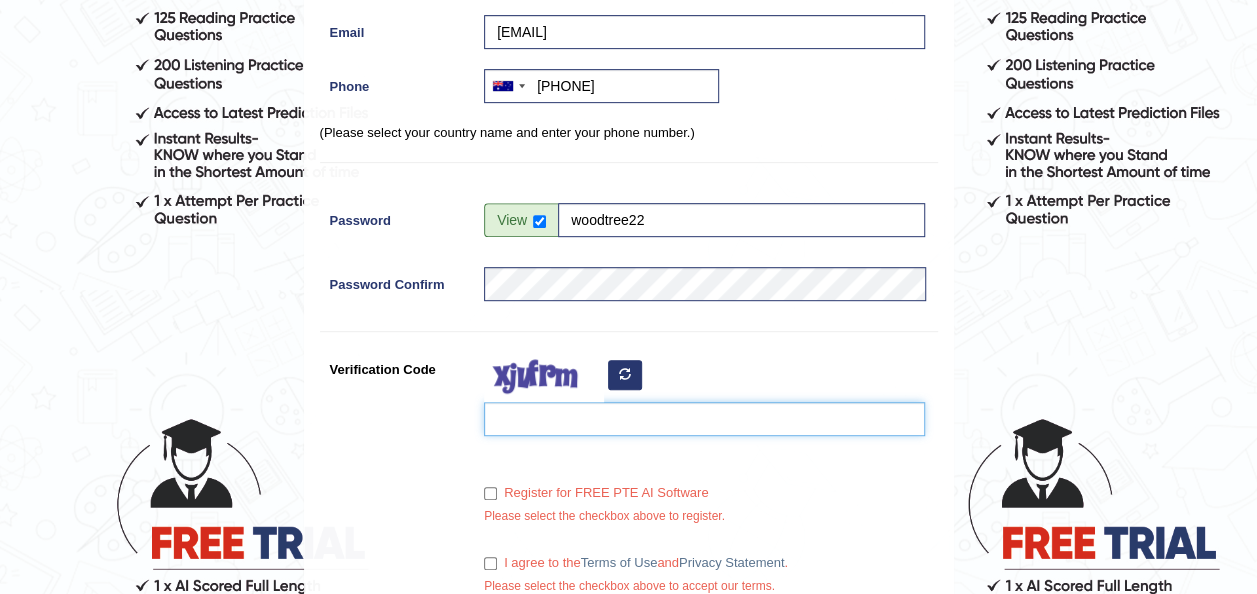 click on "Verification Code" at bounding box center [704, 419] 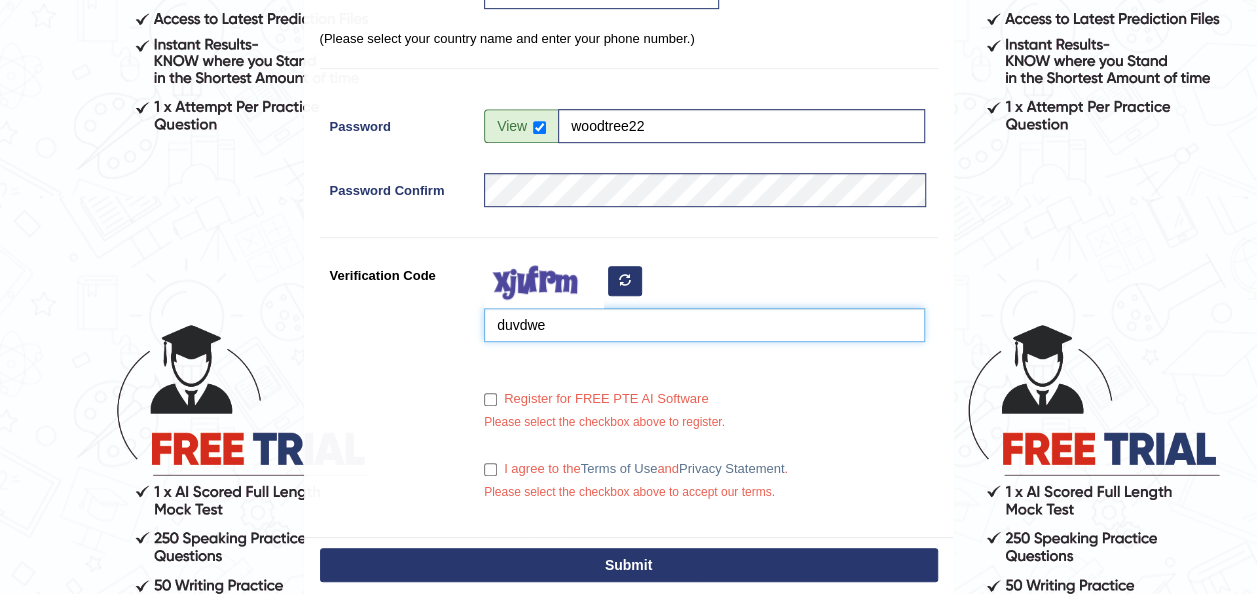 scroll, scrollTop: 512, scrollLeft: 0, axis: vertical 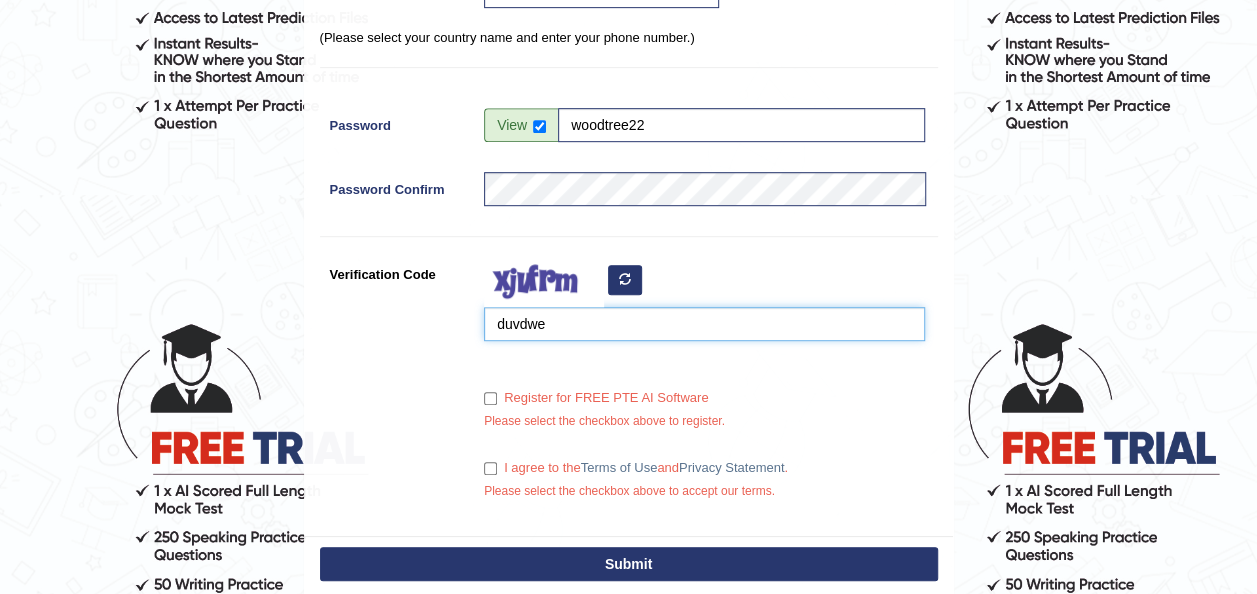 type on "duvdwe" 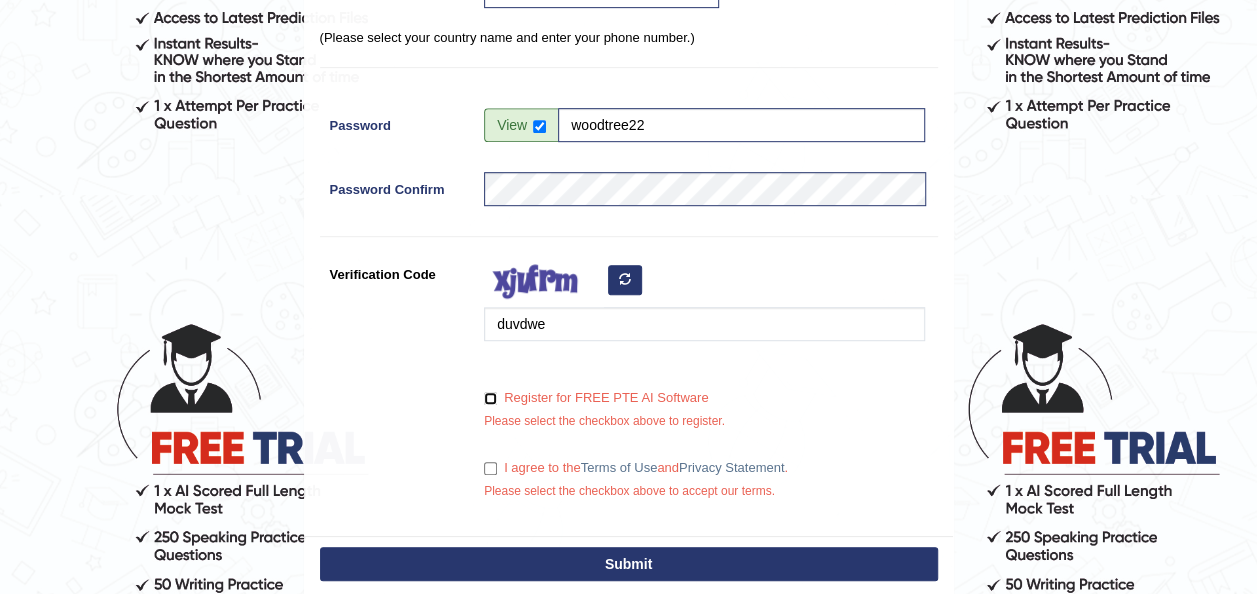 click on "Register for FREE PTE AI Software" at bounding box center (490, 398) 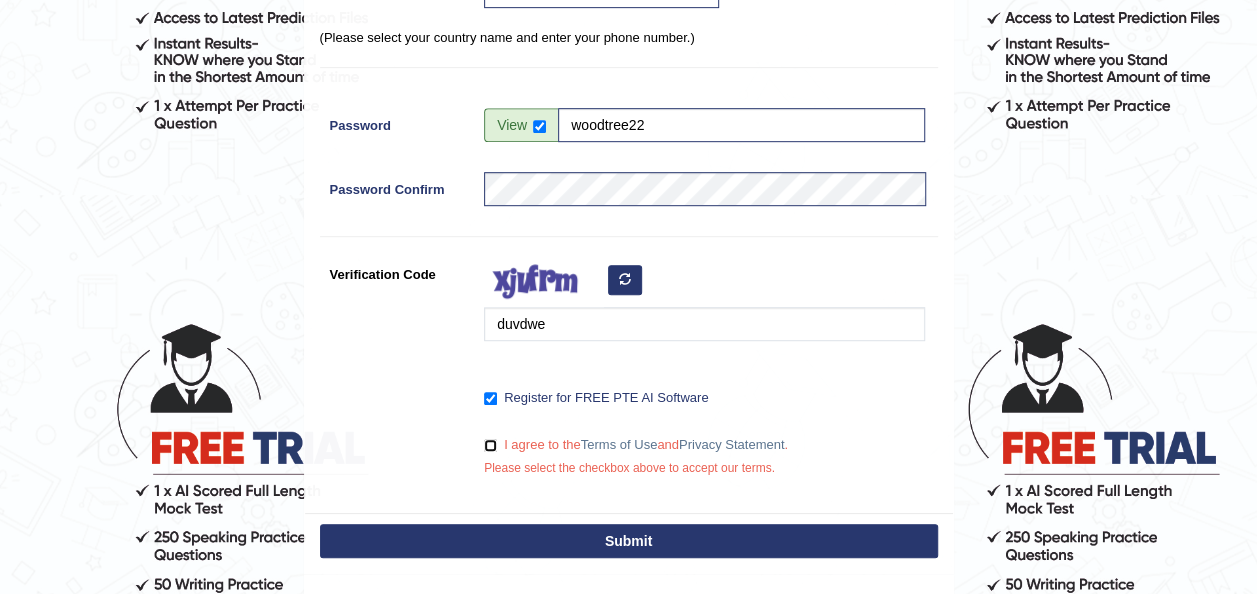click on "I agree to the  Terms of Use  and  Privacy Statement ." at bounding box center [490, 445] 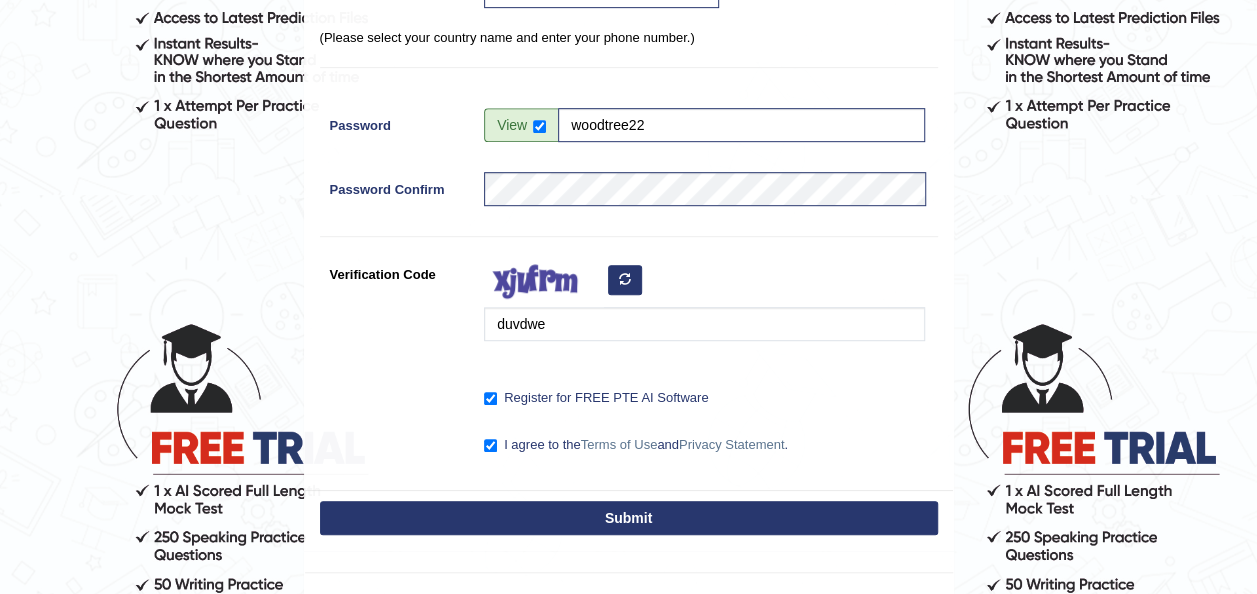 click on "Submit" at bounding box center (629, 518) 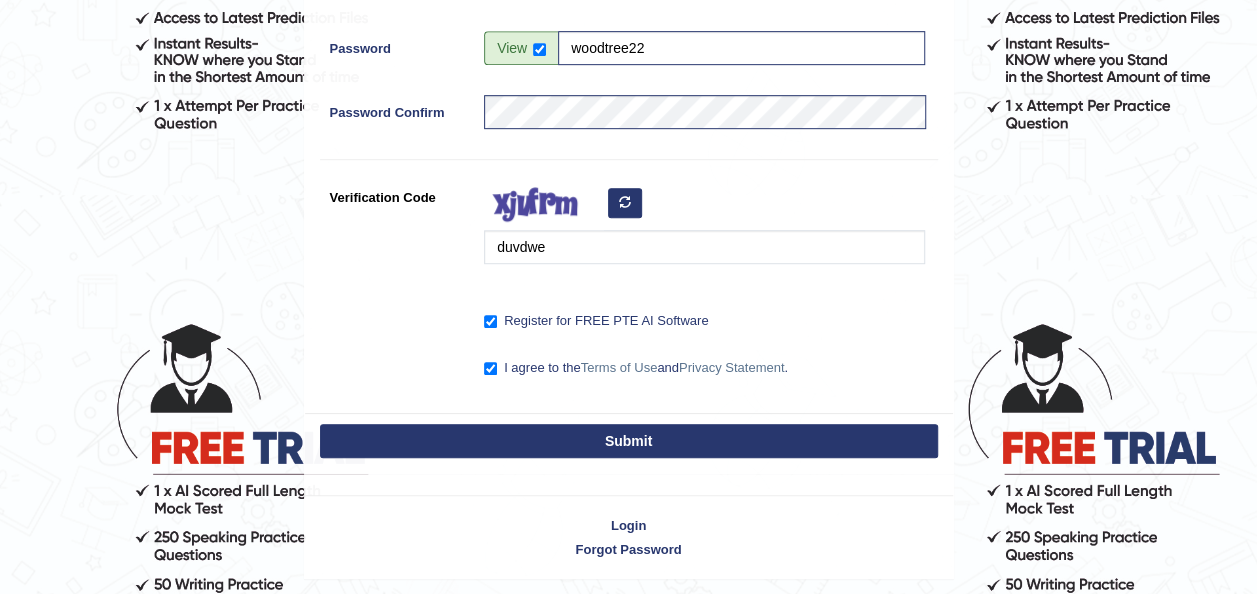 scroll, scrollTop: 435, scrollLeft: 0, axis: vertical 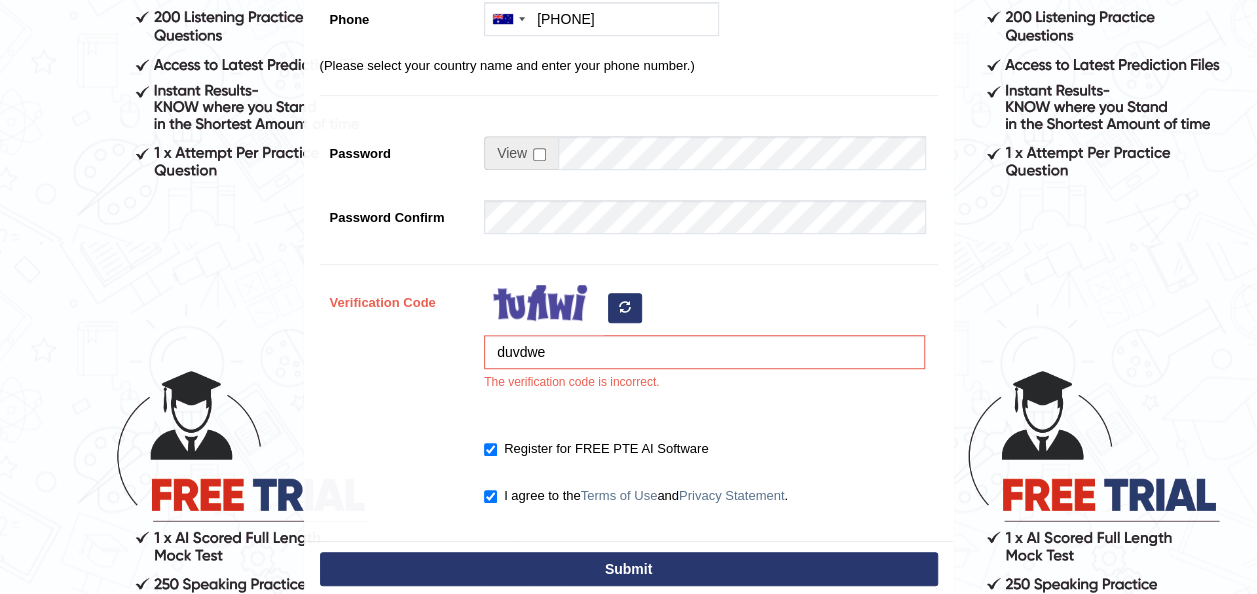 click at bounding box center [625, 308] 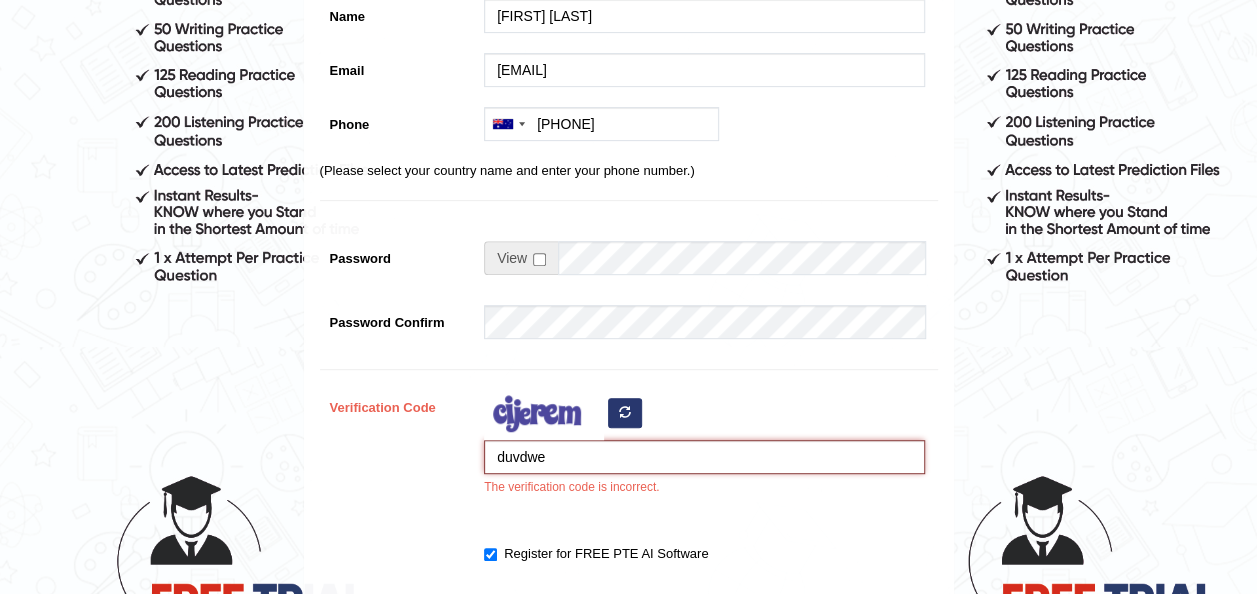 scroll, scrollTop: 362, scrollLeft: 0, axis: vertical 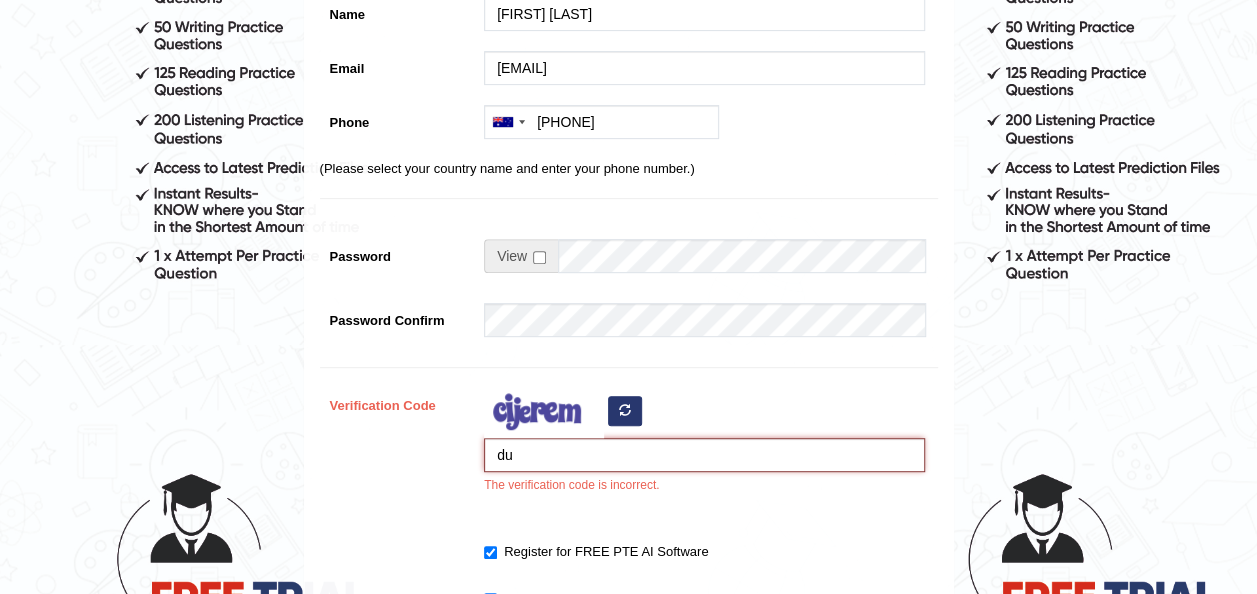 type on "d" 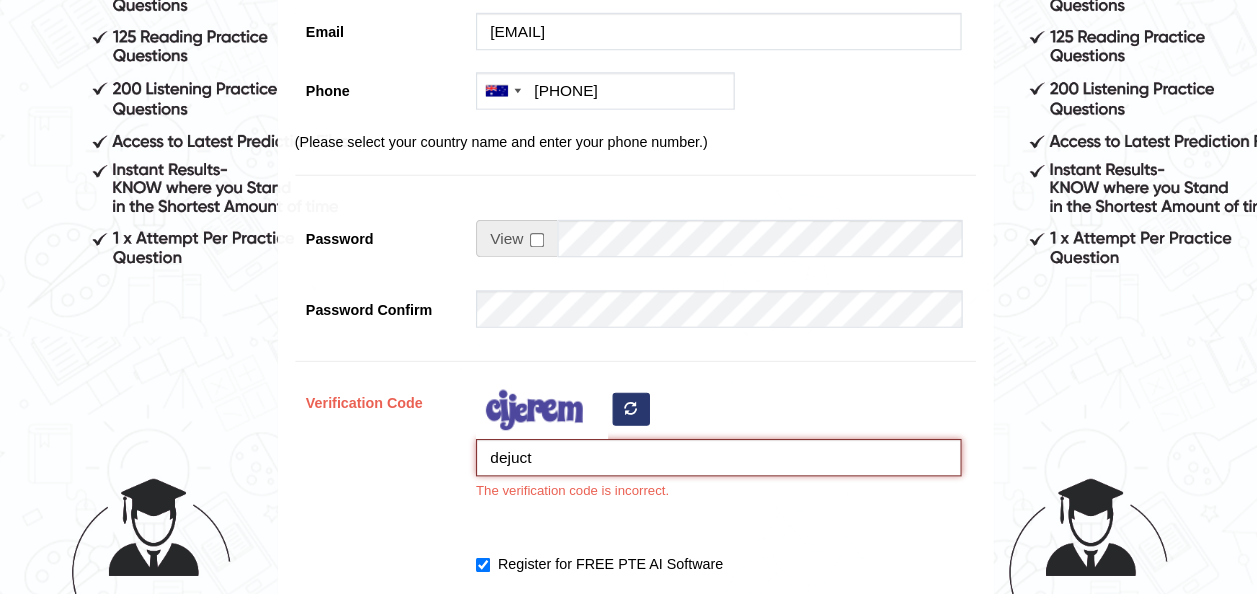 scroll, scrollTop: 656, scrollLeft: 0, axis: vertical 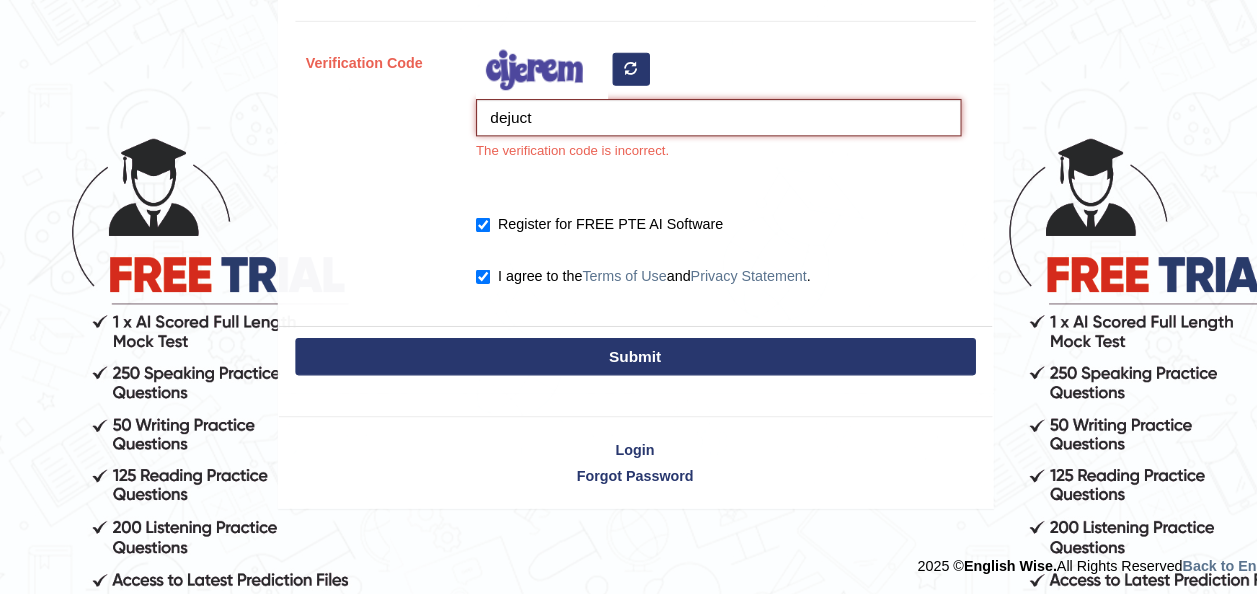 type on "dejuct" 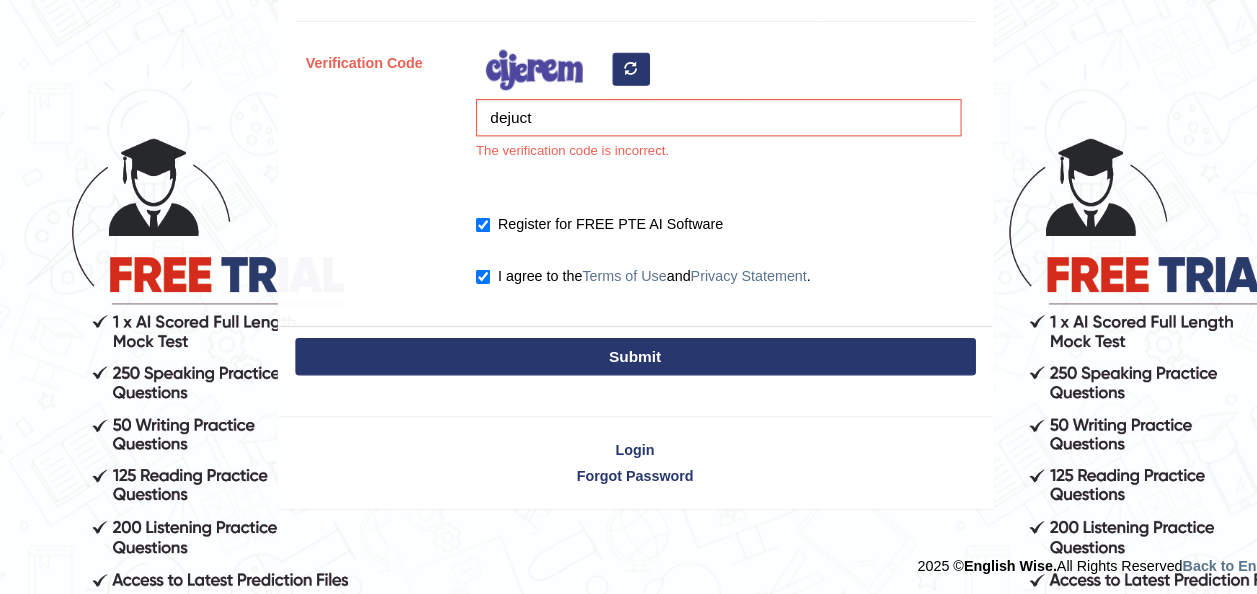 click on "Submit" at bounding box center [629, 380] 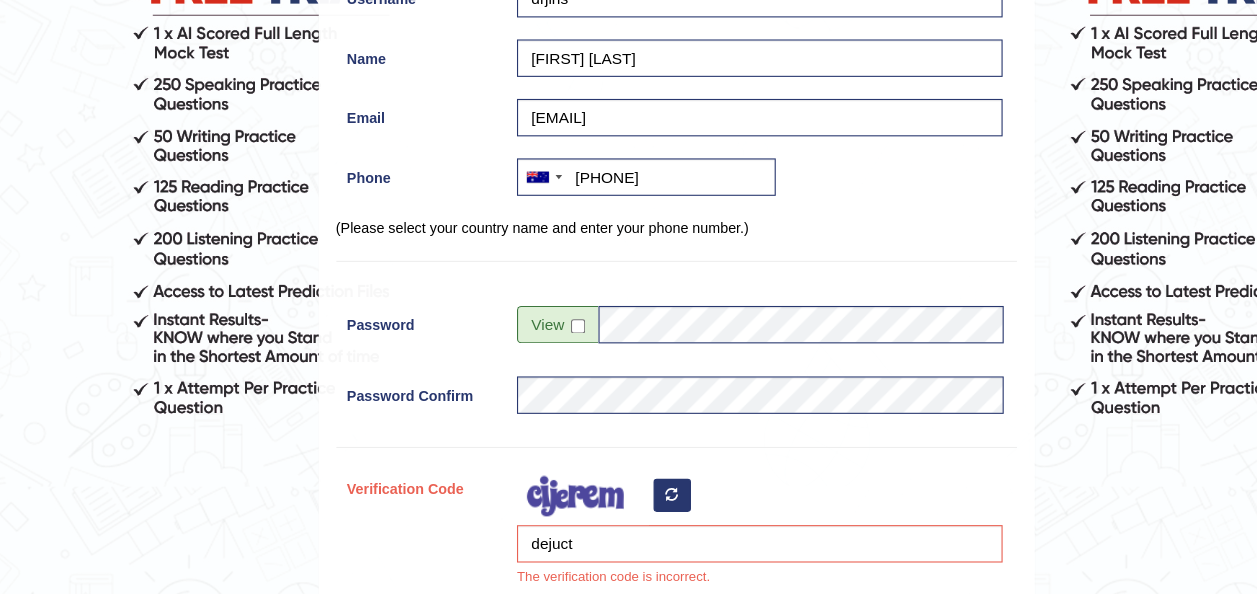 scroll, scrollTop: 212, scrollLeft: 0, axis: vertical 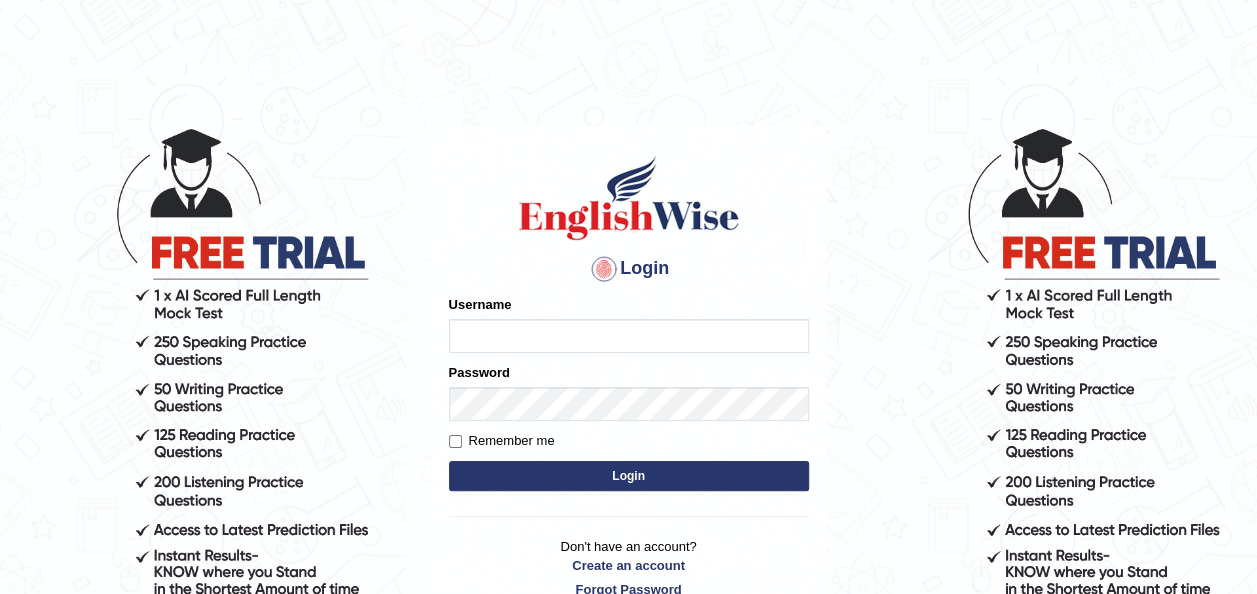 click on "Username" at bounding box center [629, 336] 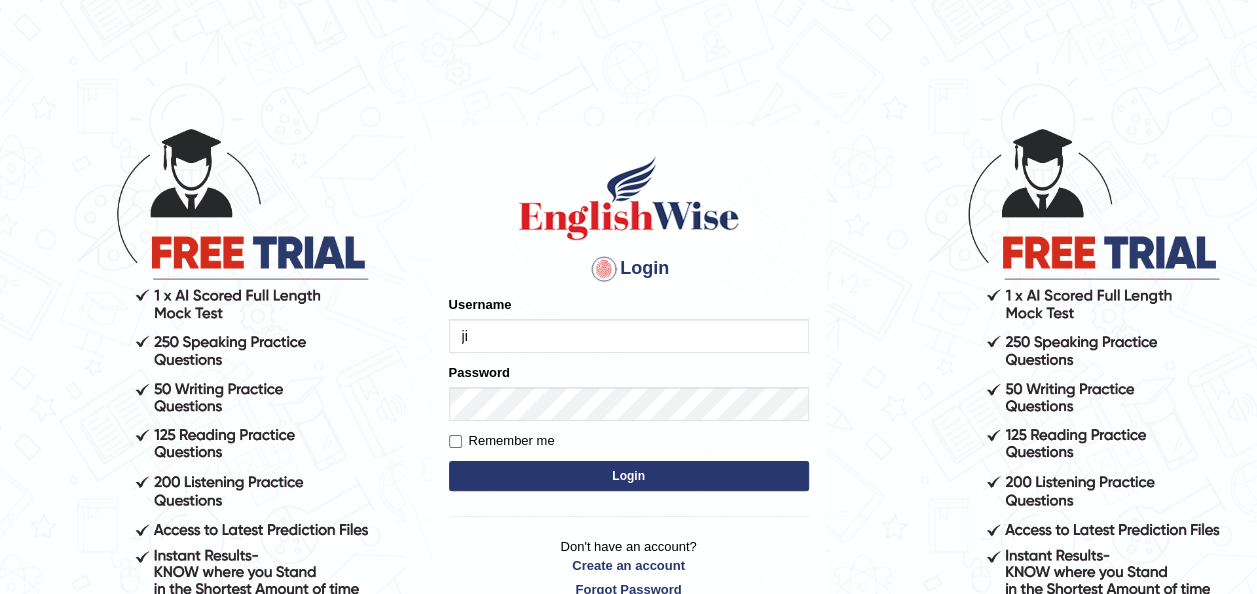 type on "jin" 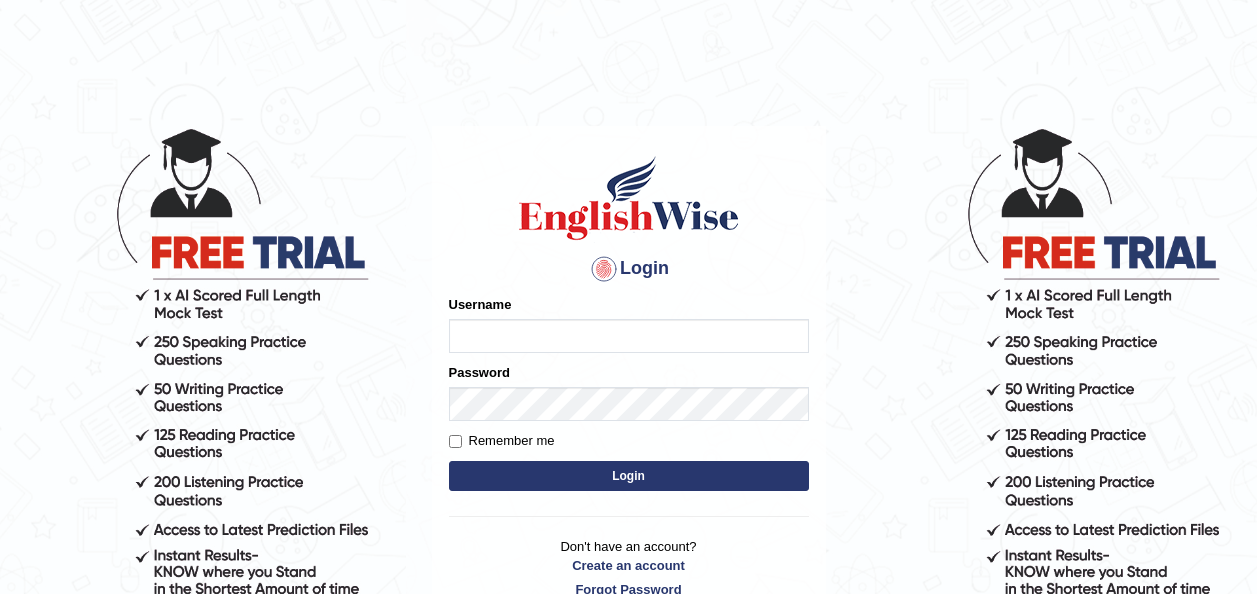 scroll, scrollTop: 0, scrollLeft: 0, axis: both 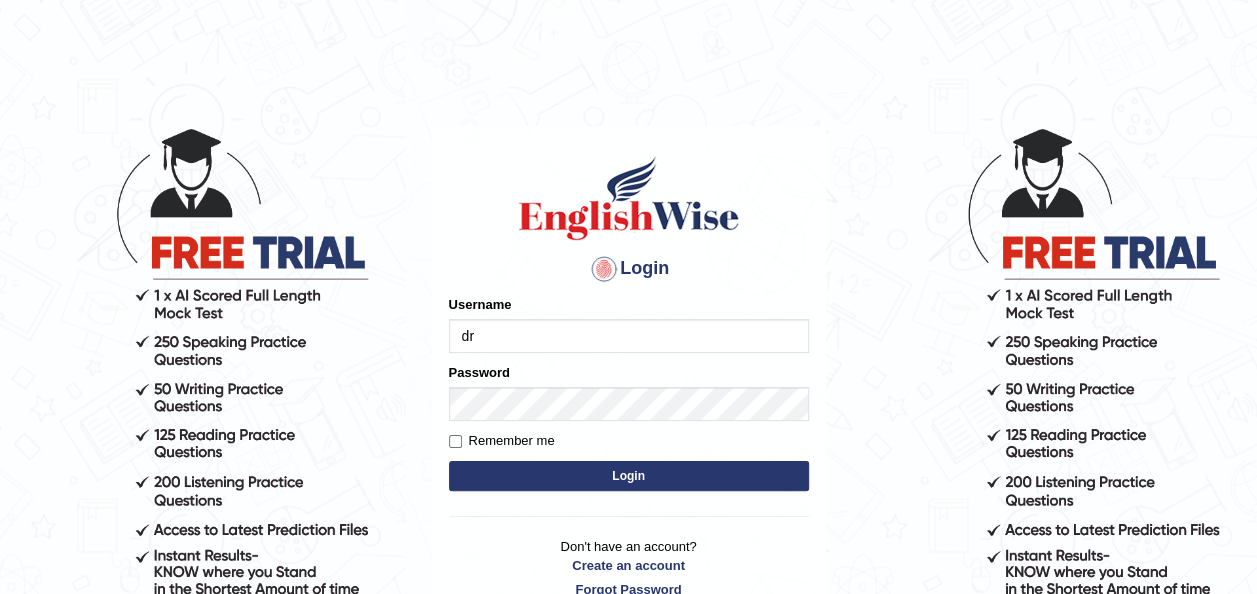 type on "d" 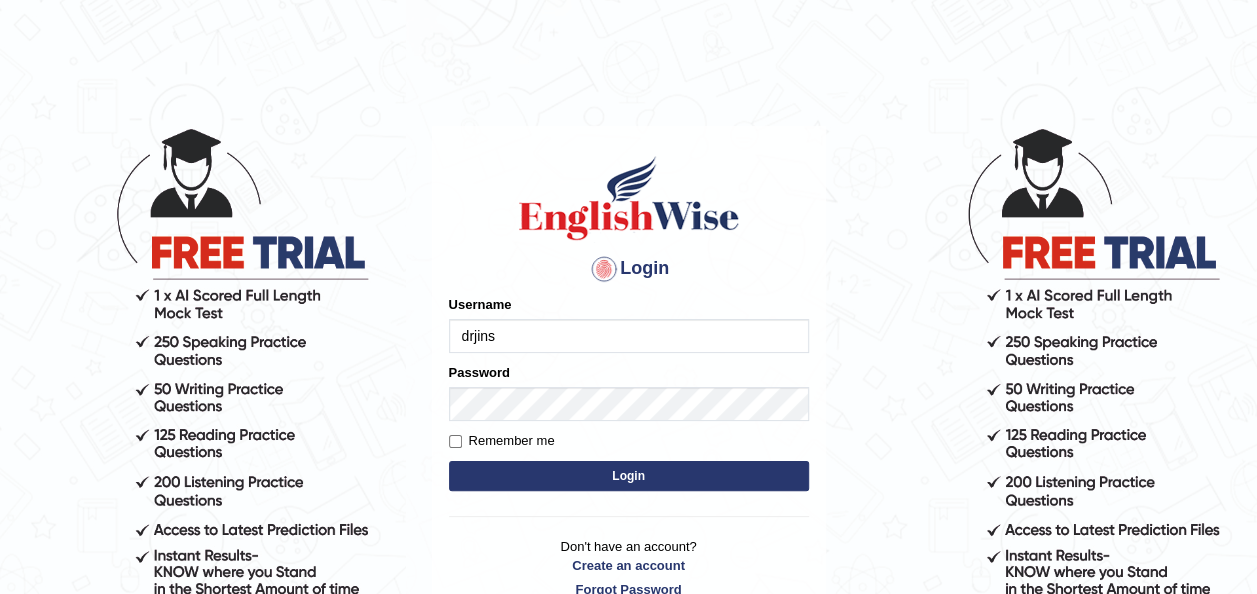 type on "drjins" 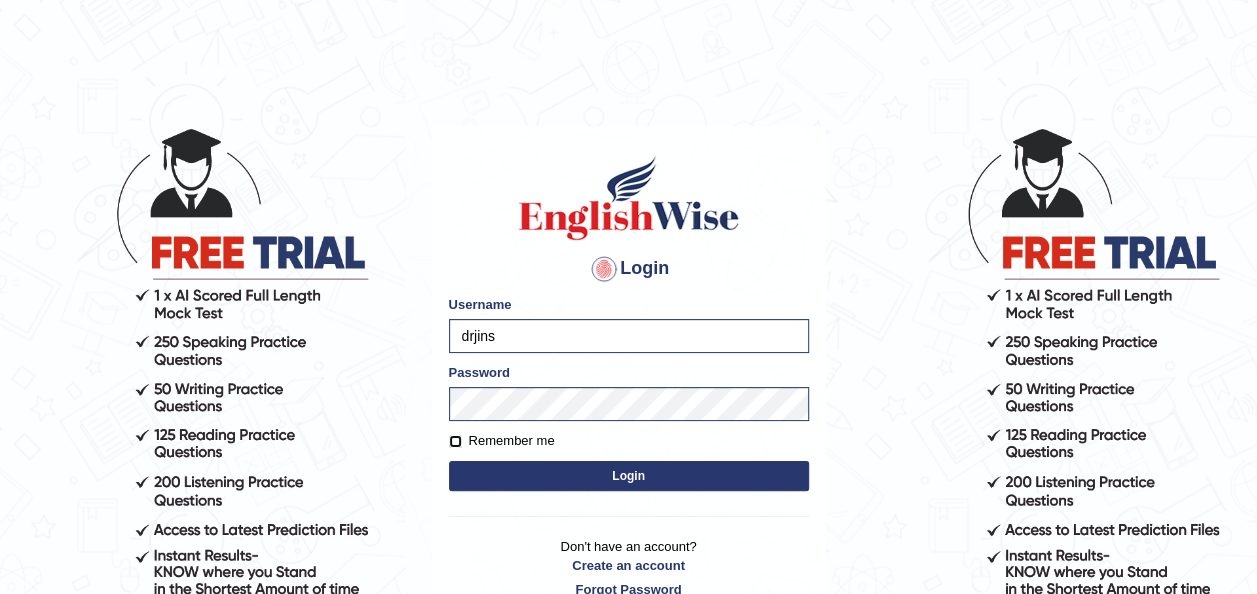 drag, startPoint x: 448, startPoint y: 438, endPoint x: 538, endPoint y: 476, distance: 97.6934 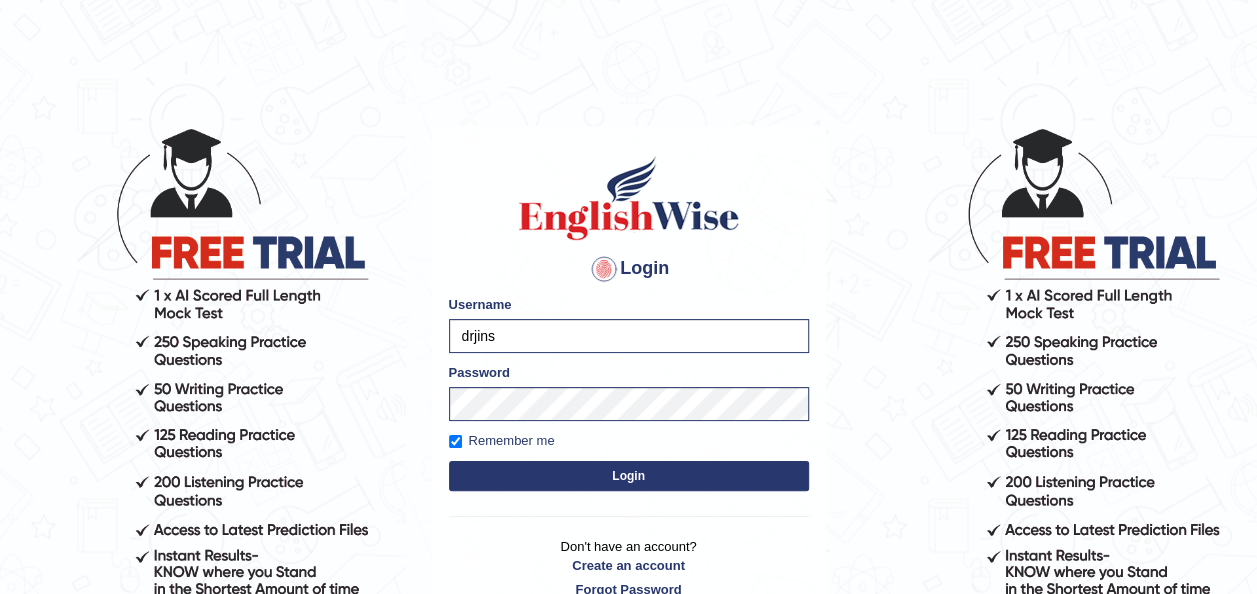 click on "Login" at bounding box center (629, 476) 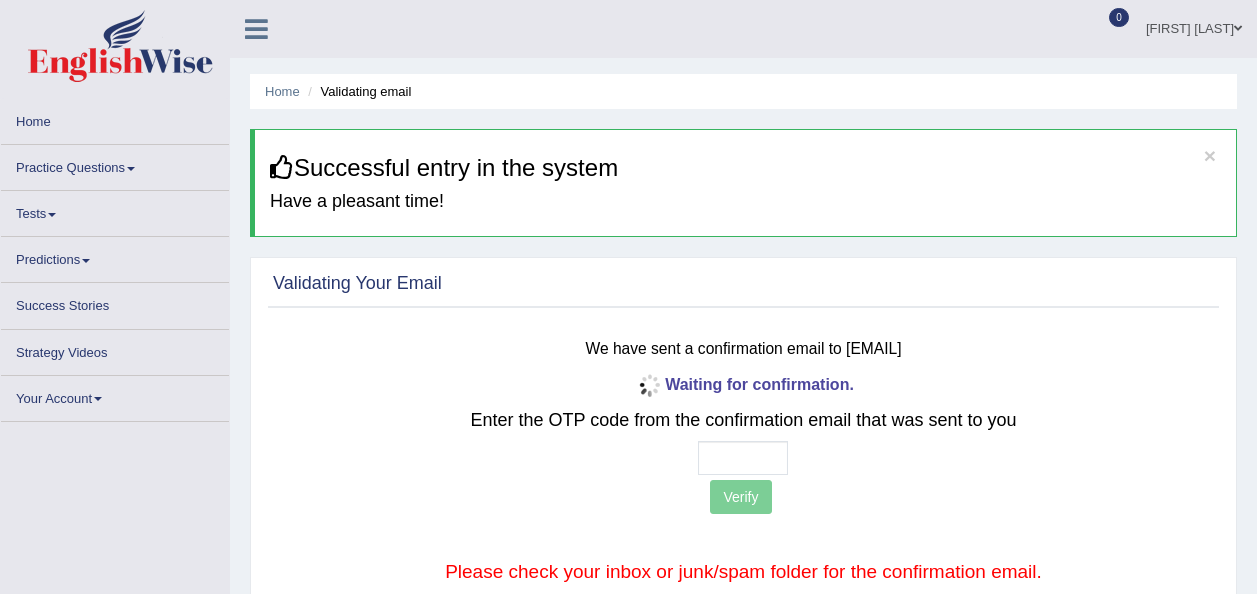 scroll, scrollTop: 0, scrollLeft: 0, axis: both 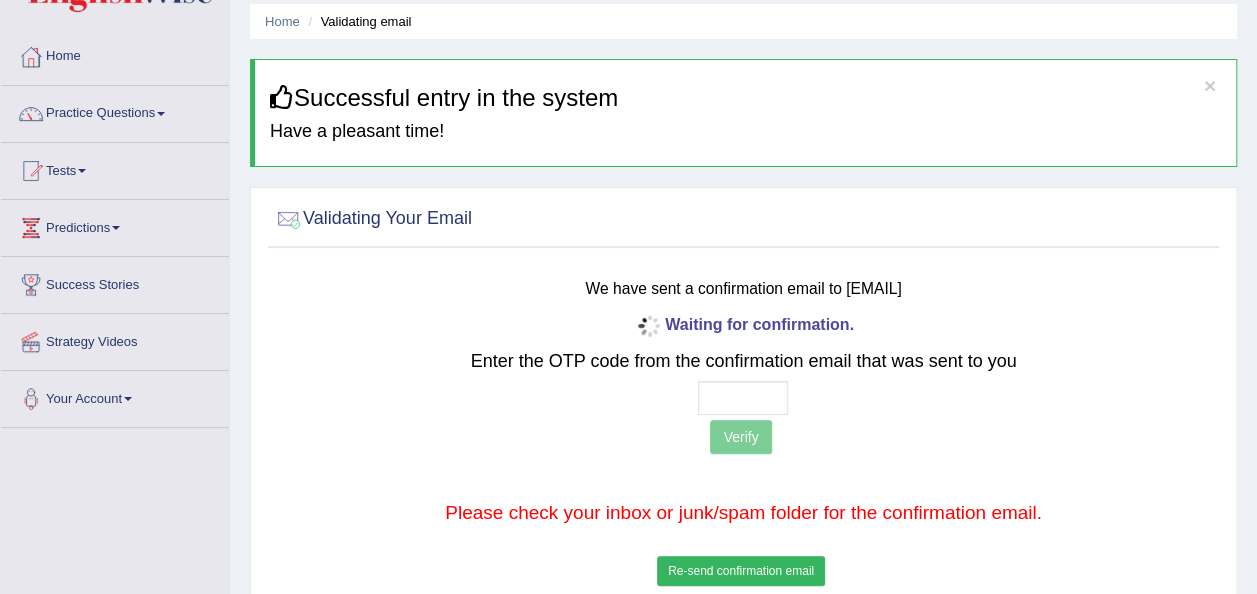 type 